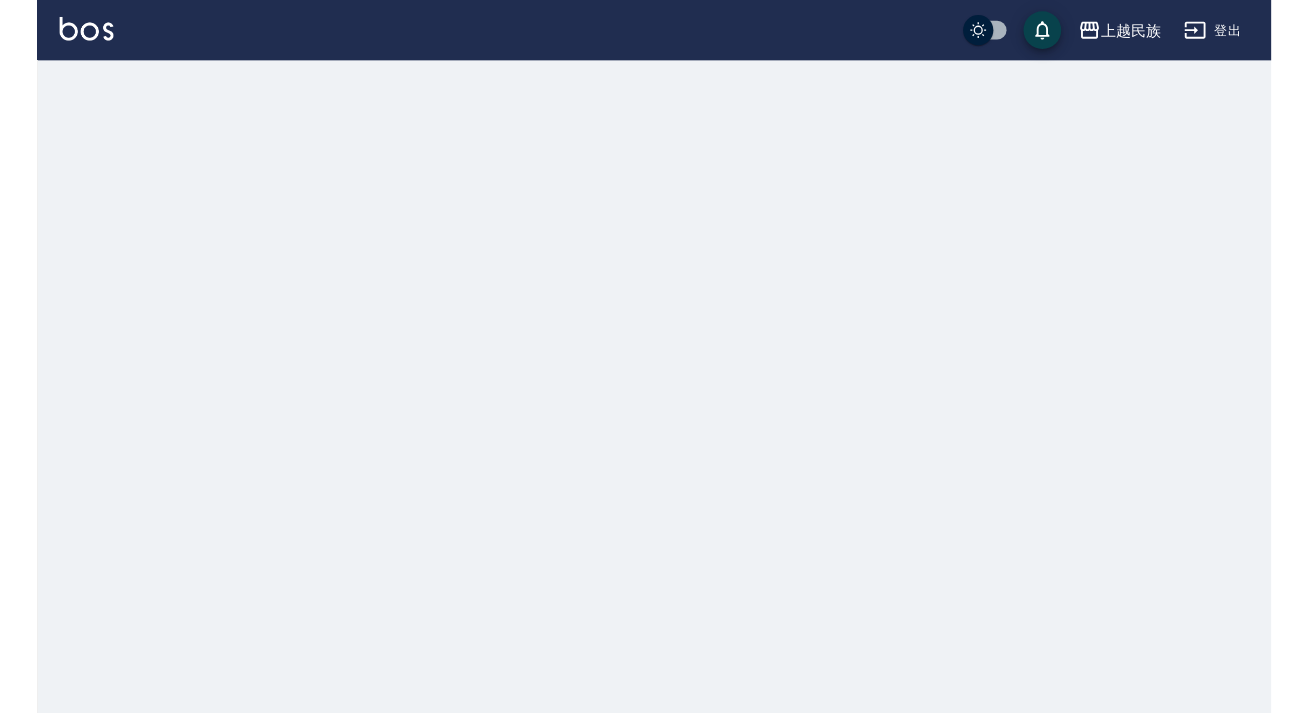 scroll, scrollTop: 0, scrollLeft: 0, axis: both 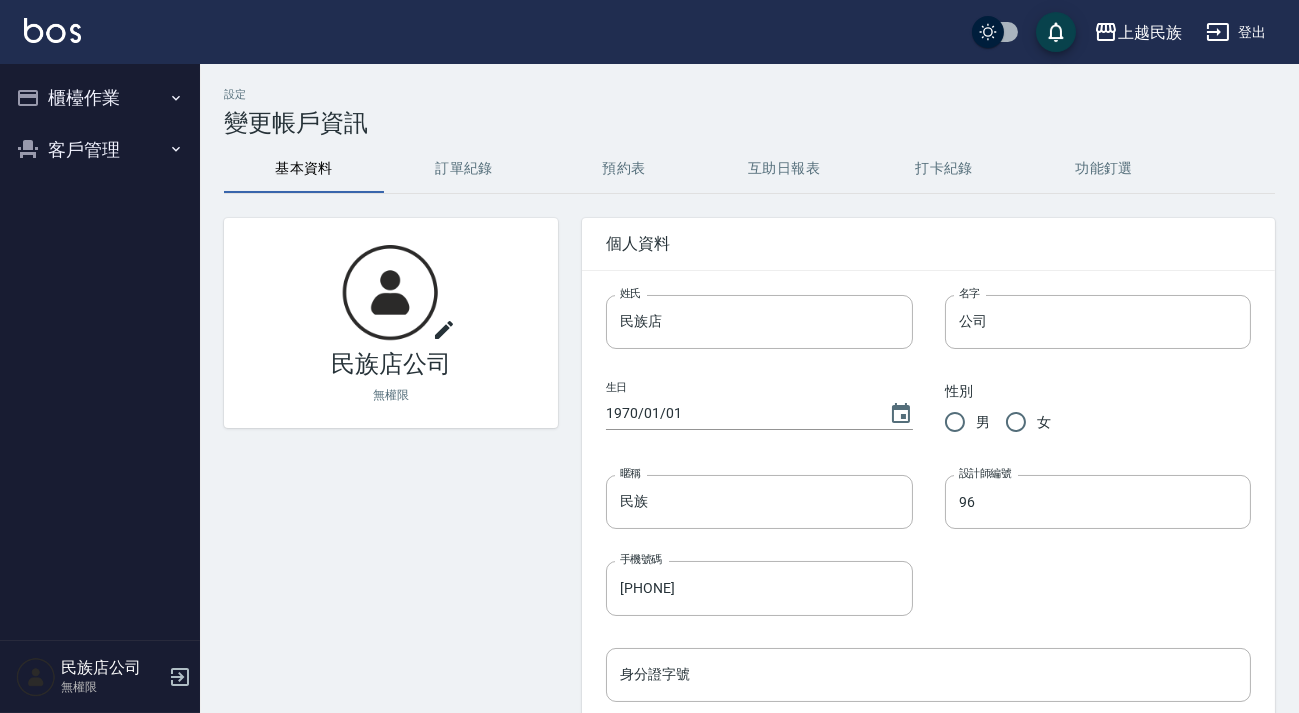 click on "櫃檯作業" at bounding box center (100, 98) 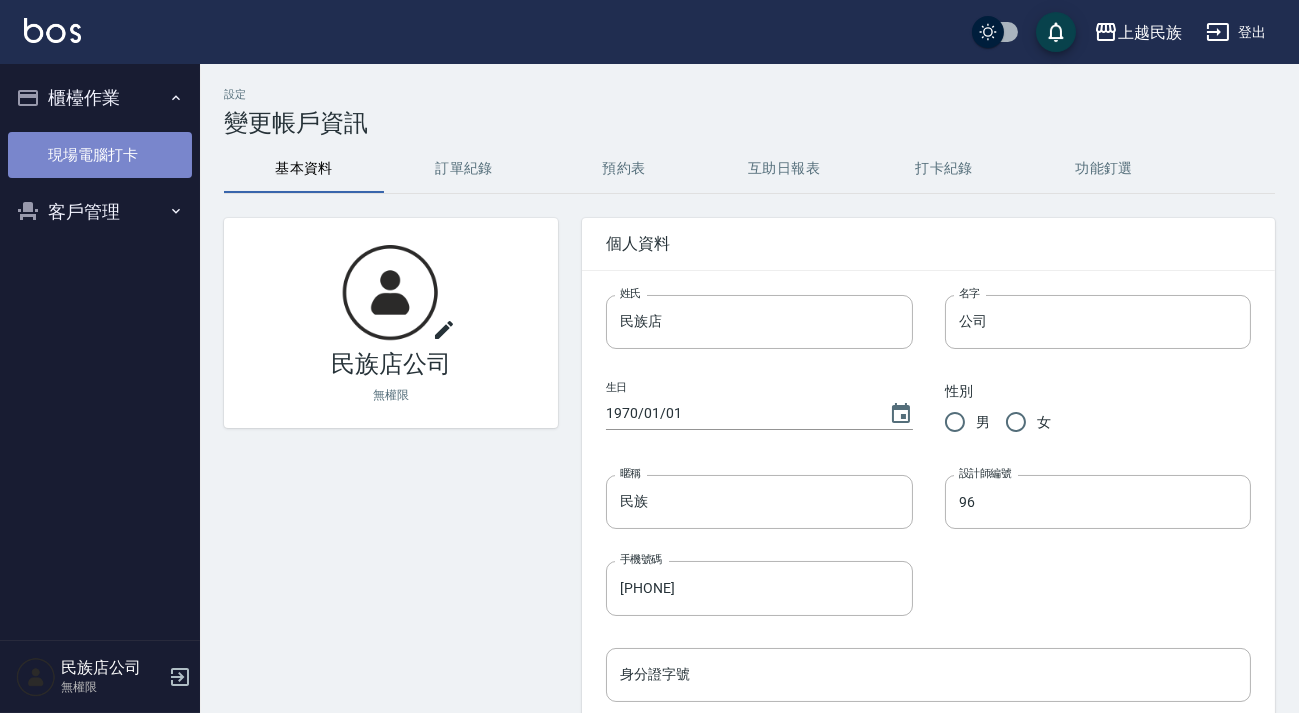 click on "現場電腦打卡" at bounding box center [100, 155] 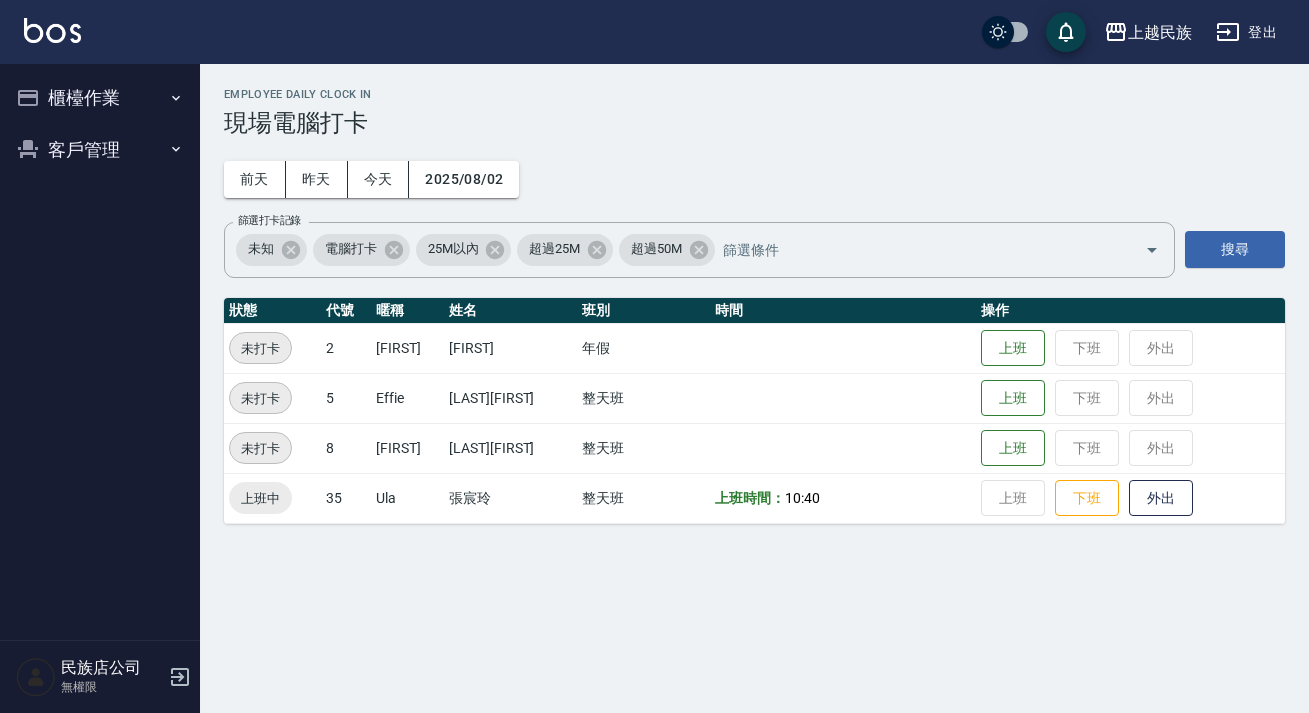 scroll, scrollTop: 0, scrollLeft: 0, axis: both 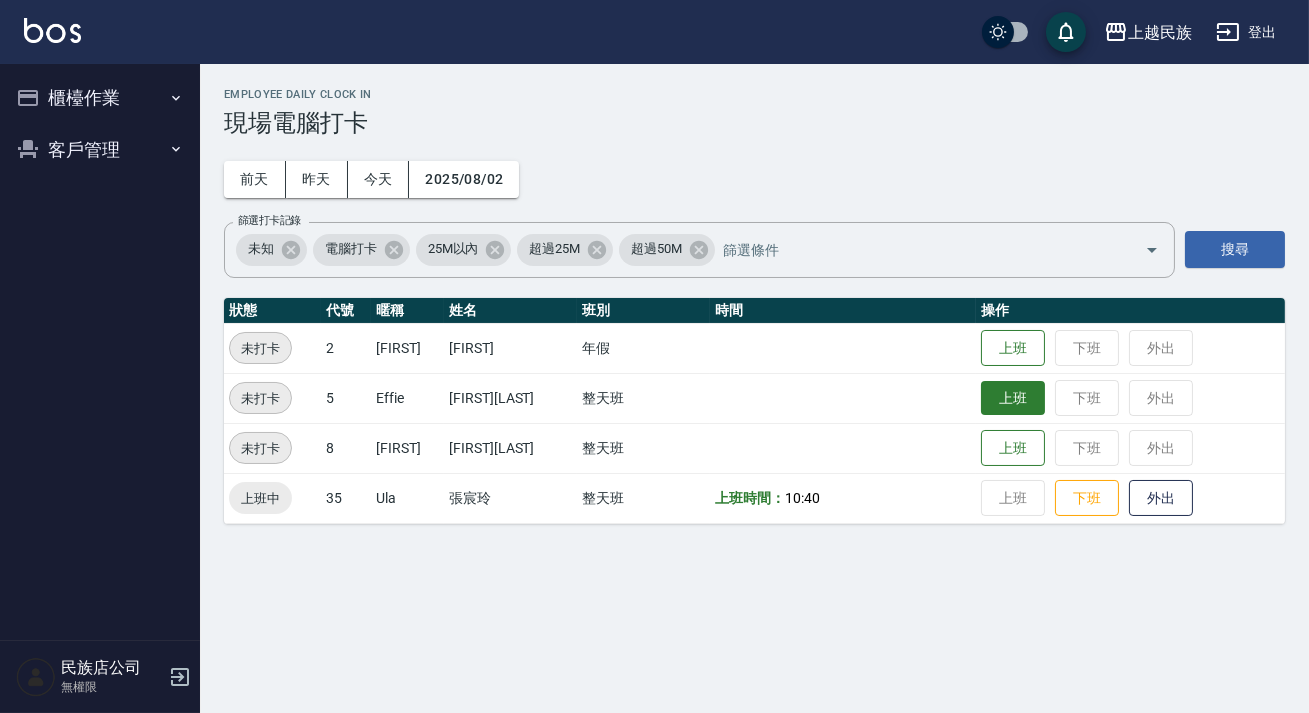 click on "上班" at bounding box center (1013, 398) 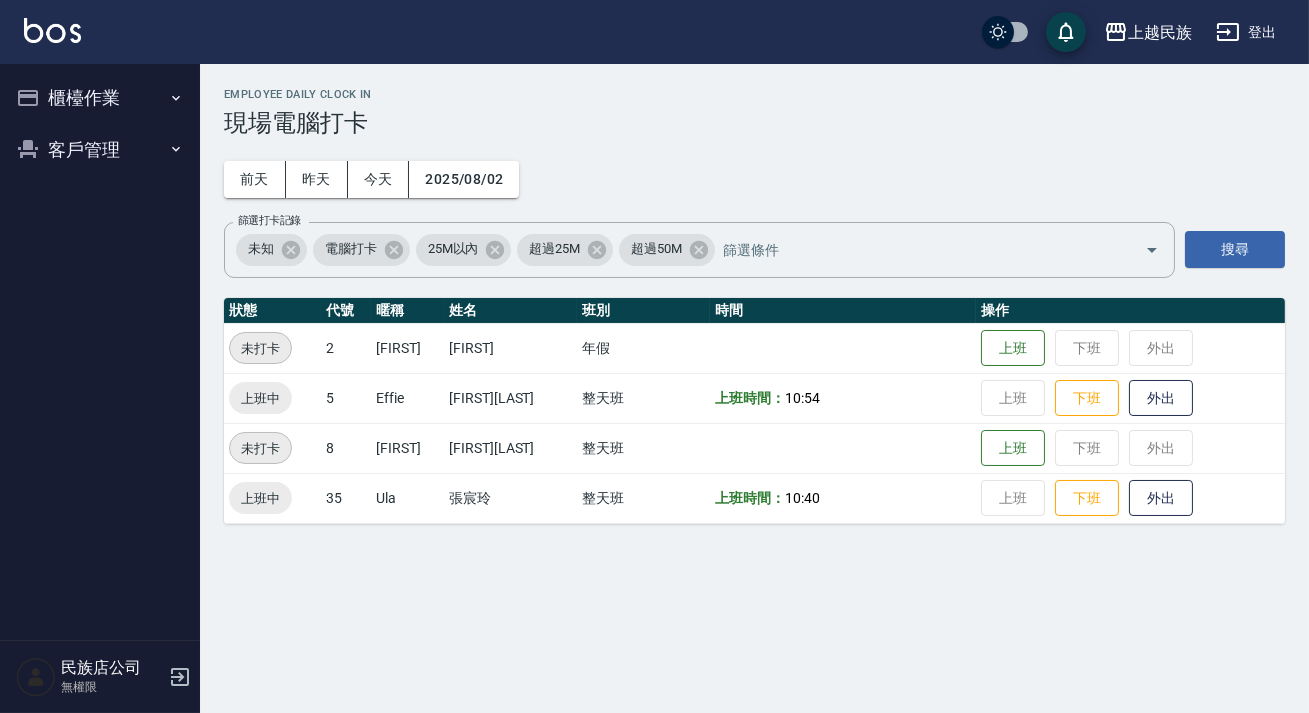 click on "客戶管理" at bounding box center [100, 150] 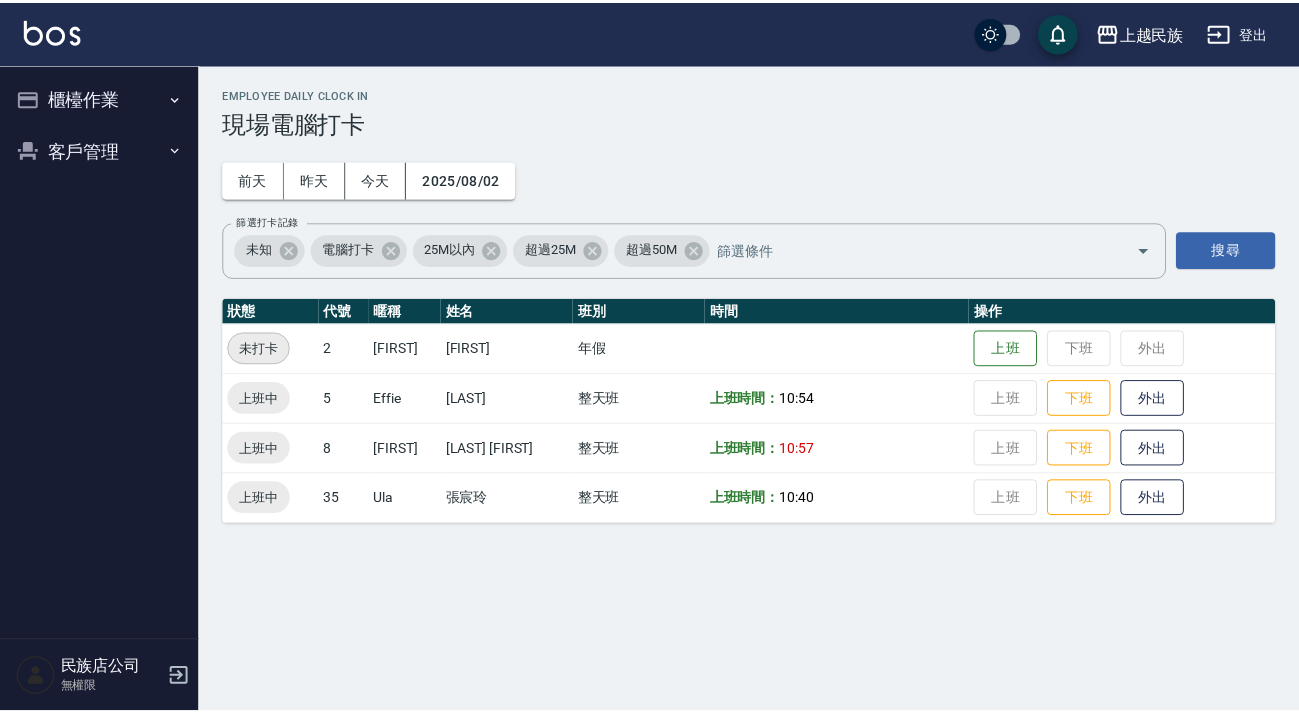 scroll, scrollTop: 0, scrollLeft: 0, axis: both 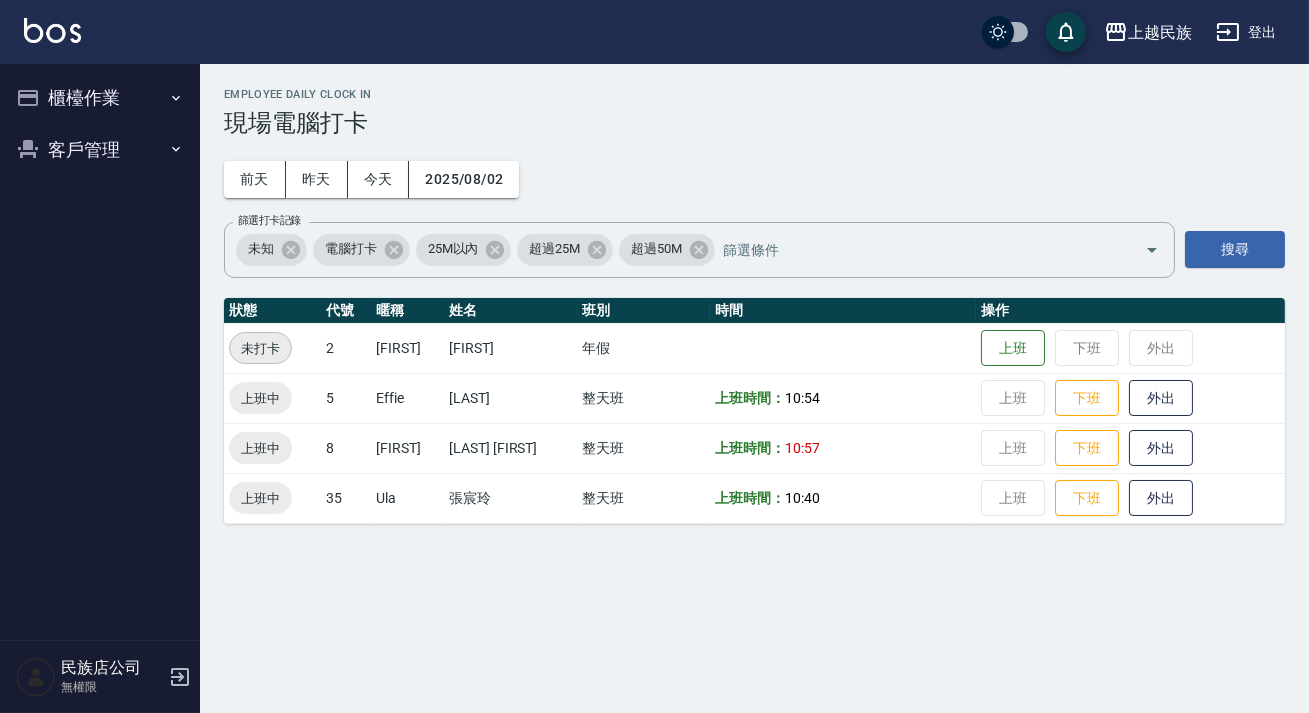 click on "客戶管理" at bounding box center [100, 150] 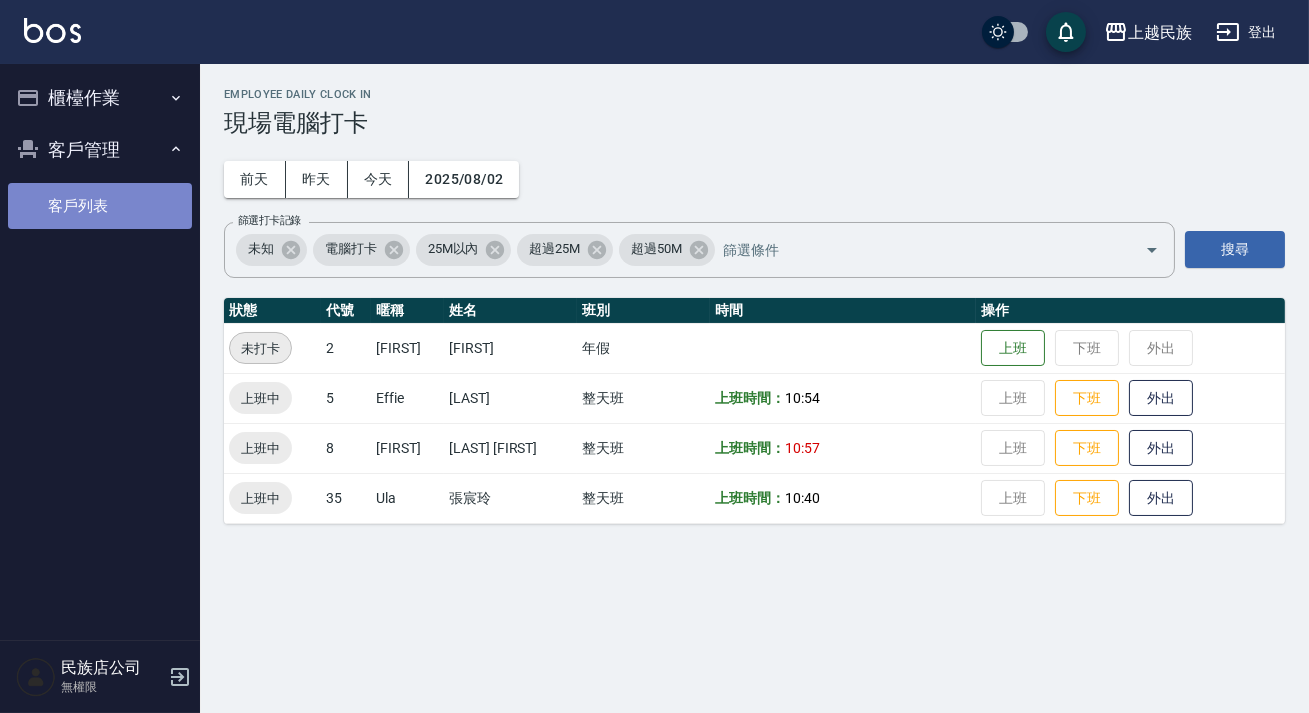 click on "客戶列表" at bounding box center (100, 206) 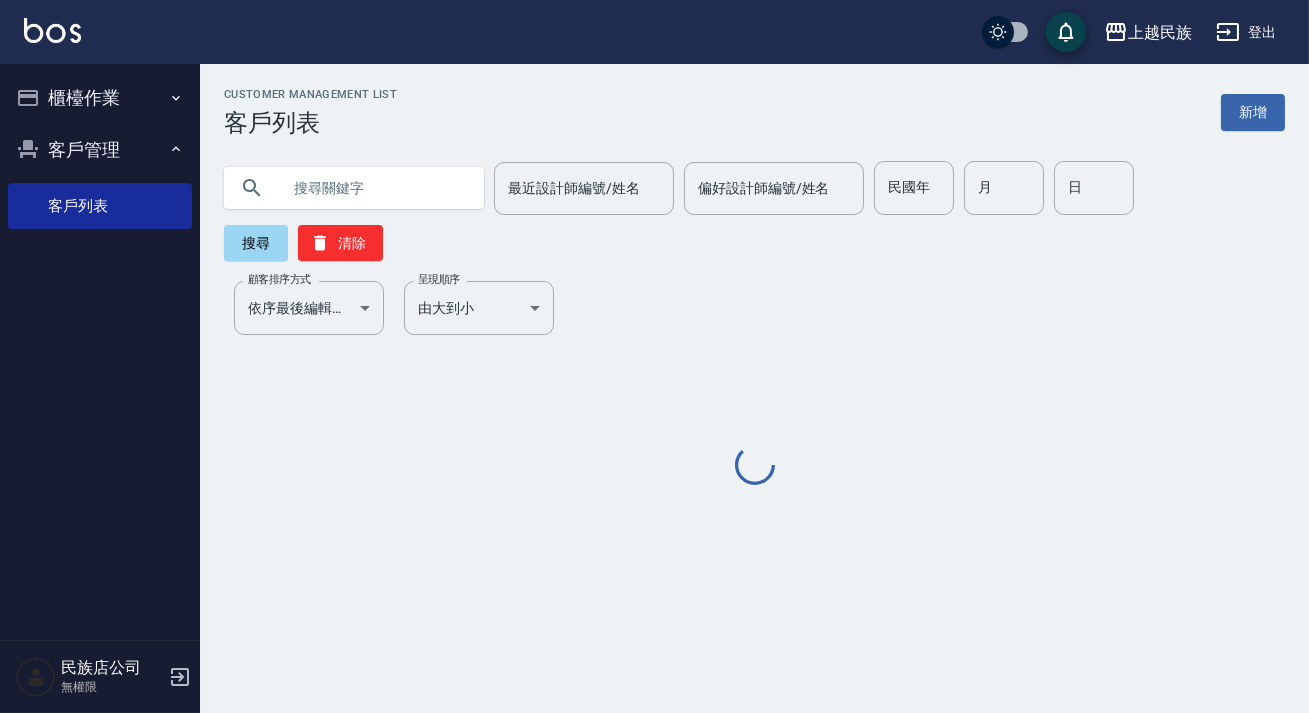 click at bounding box center (374, 188) 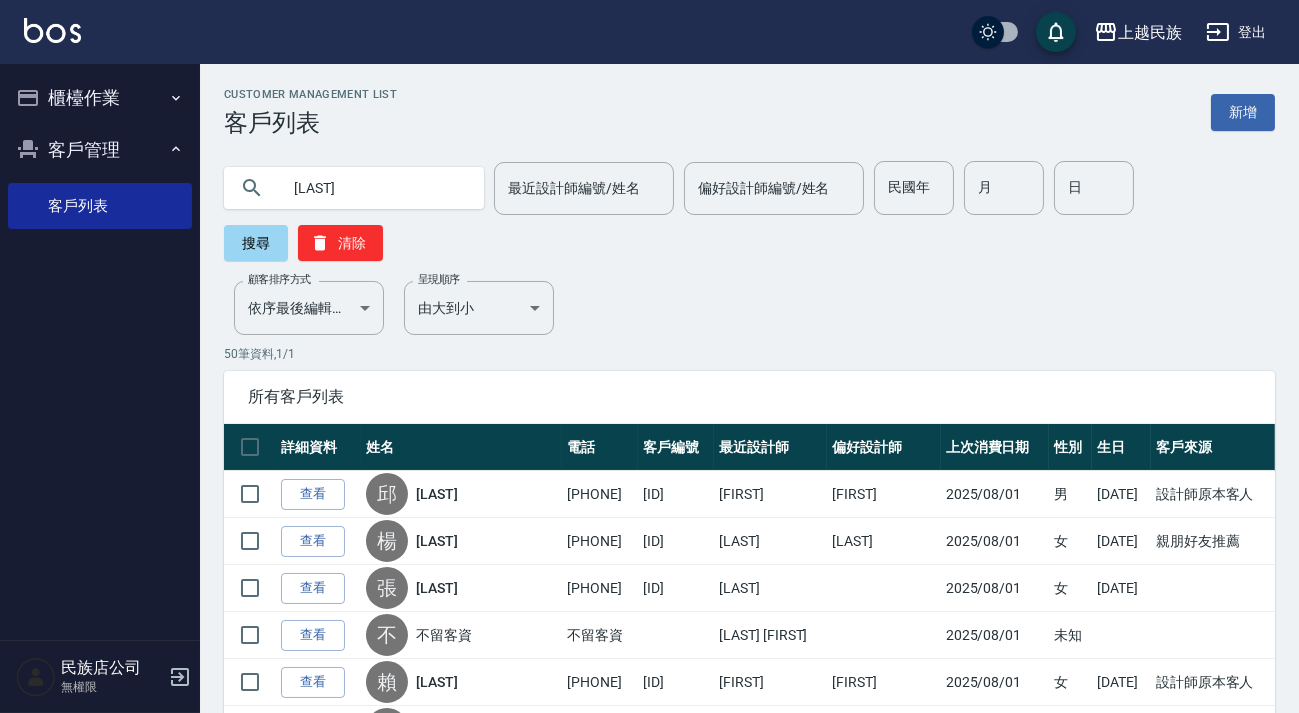 type on "[LAST]" 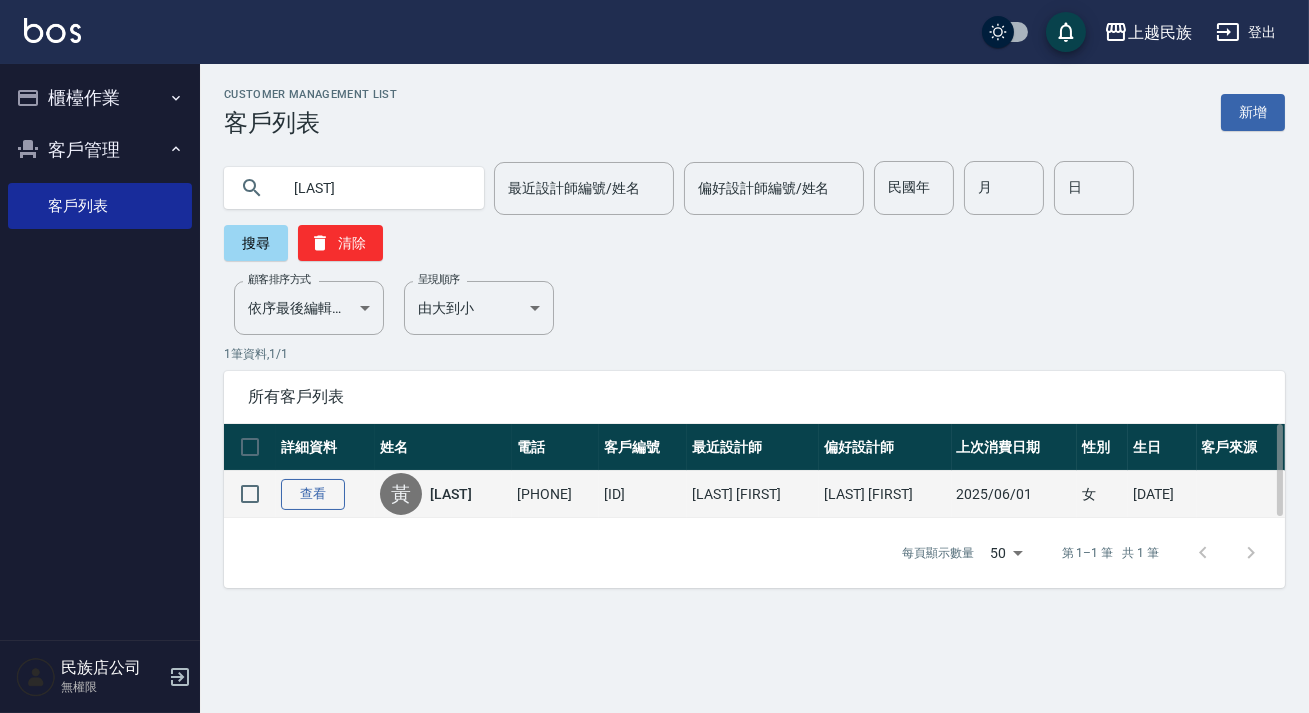 click on "查看" at bounding box center [313, 494] 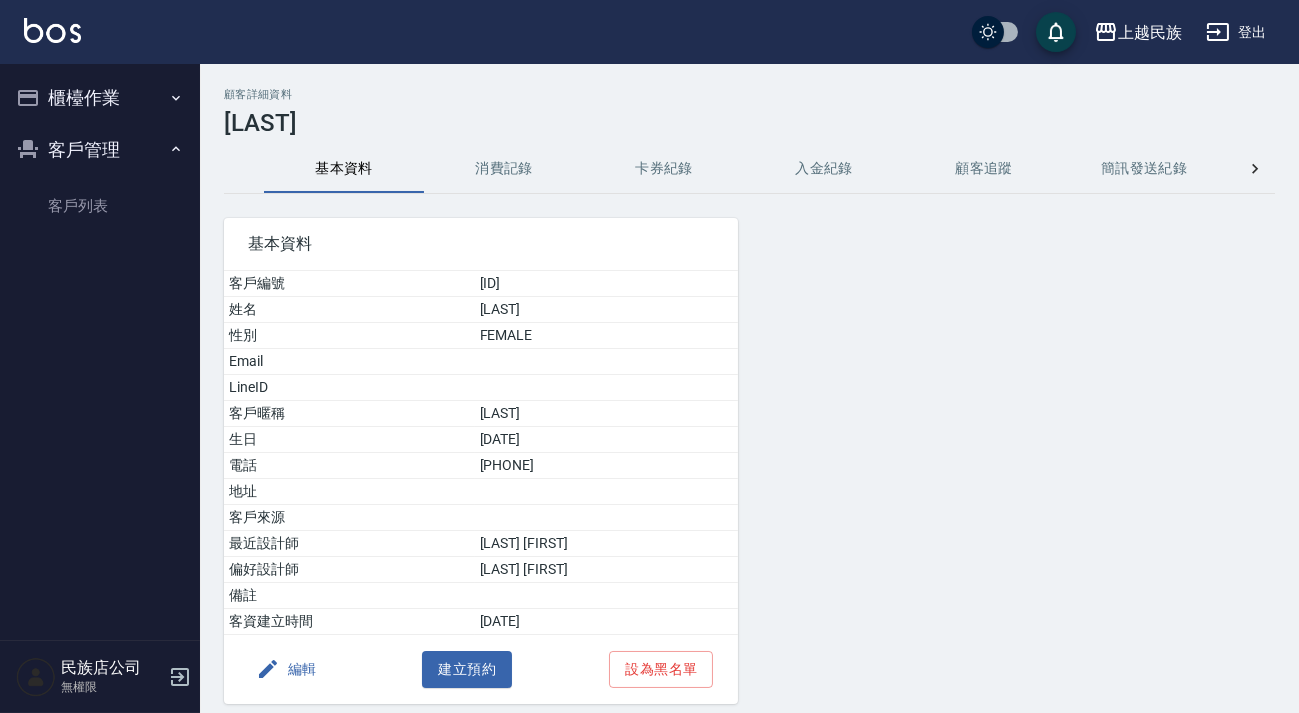 click on "消費記錄" at bounding box center (504, 169) 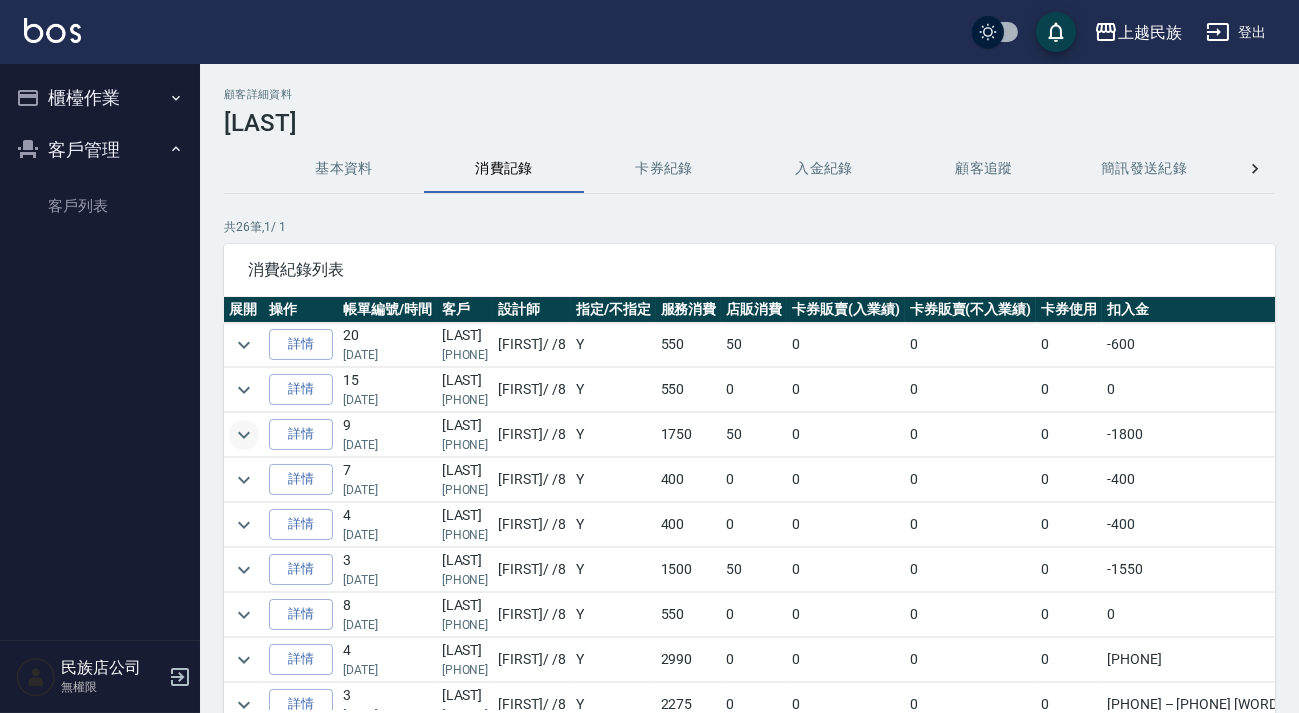 click 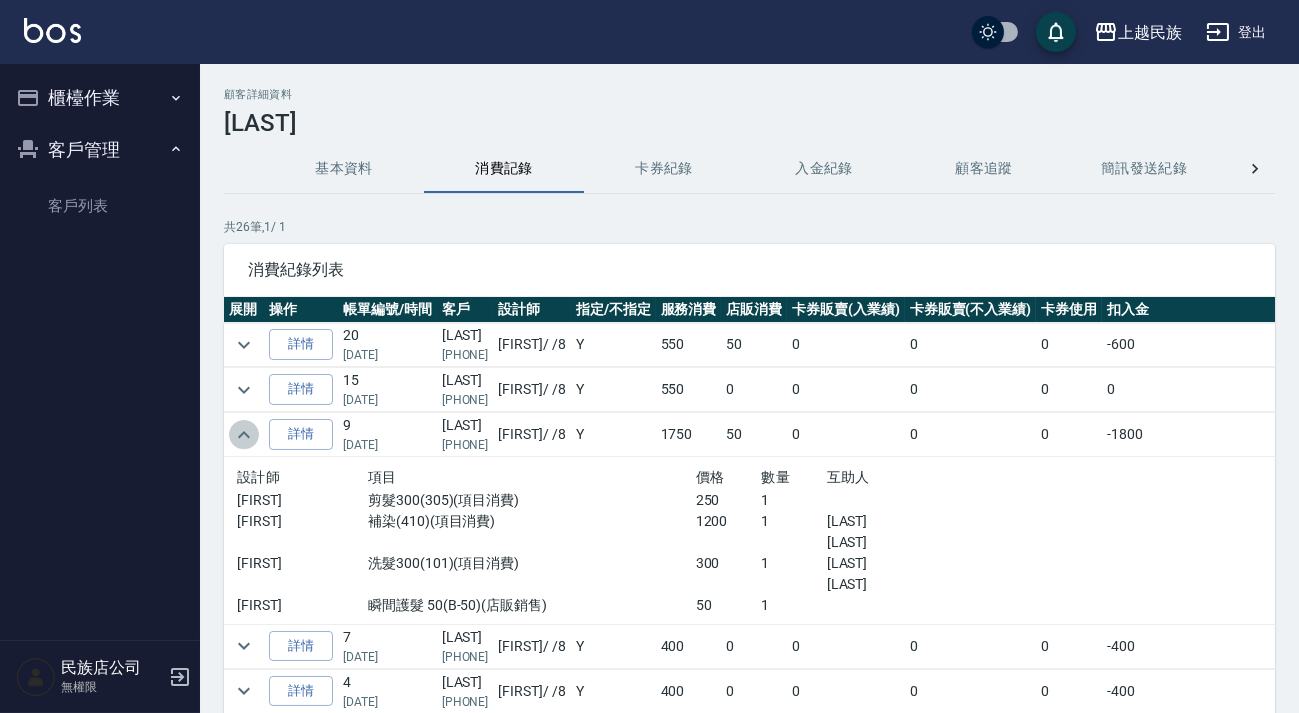 click 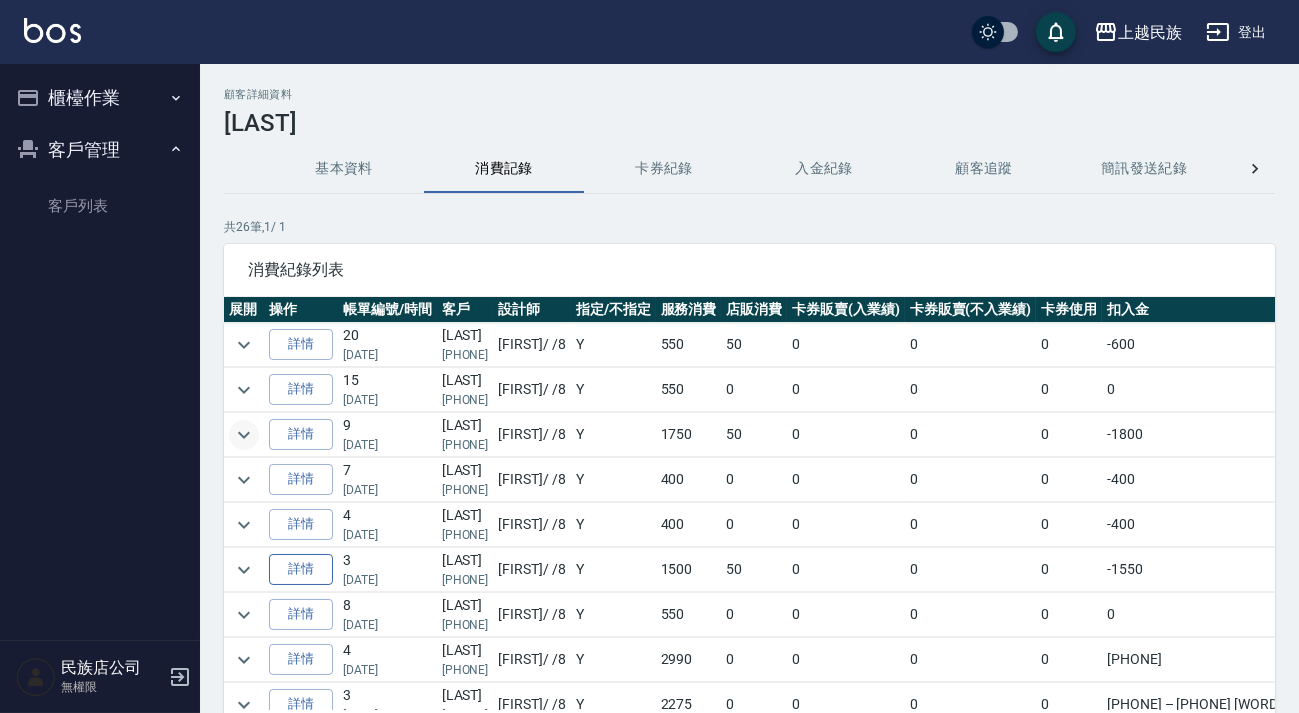 scroll, scrollTop: 90, scrollLeft: 0, axis: vertical 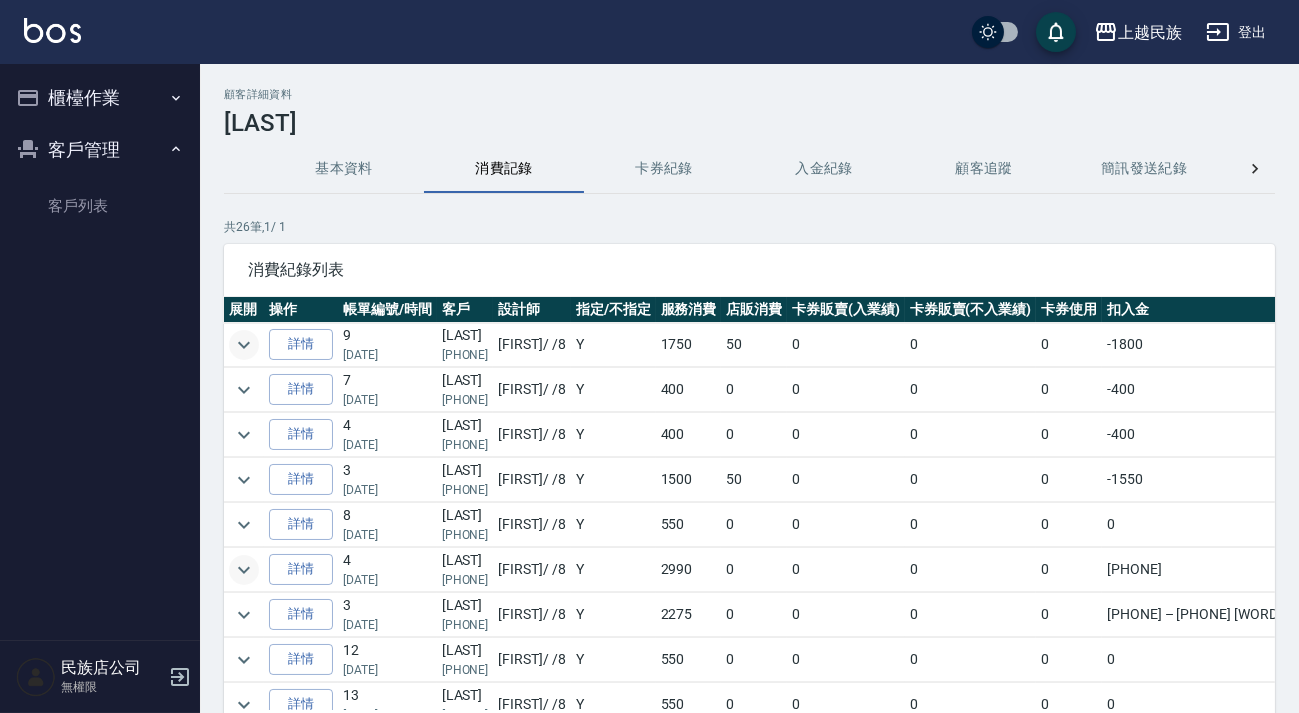 click 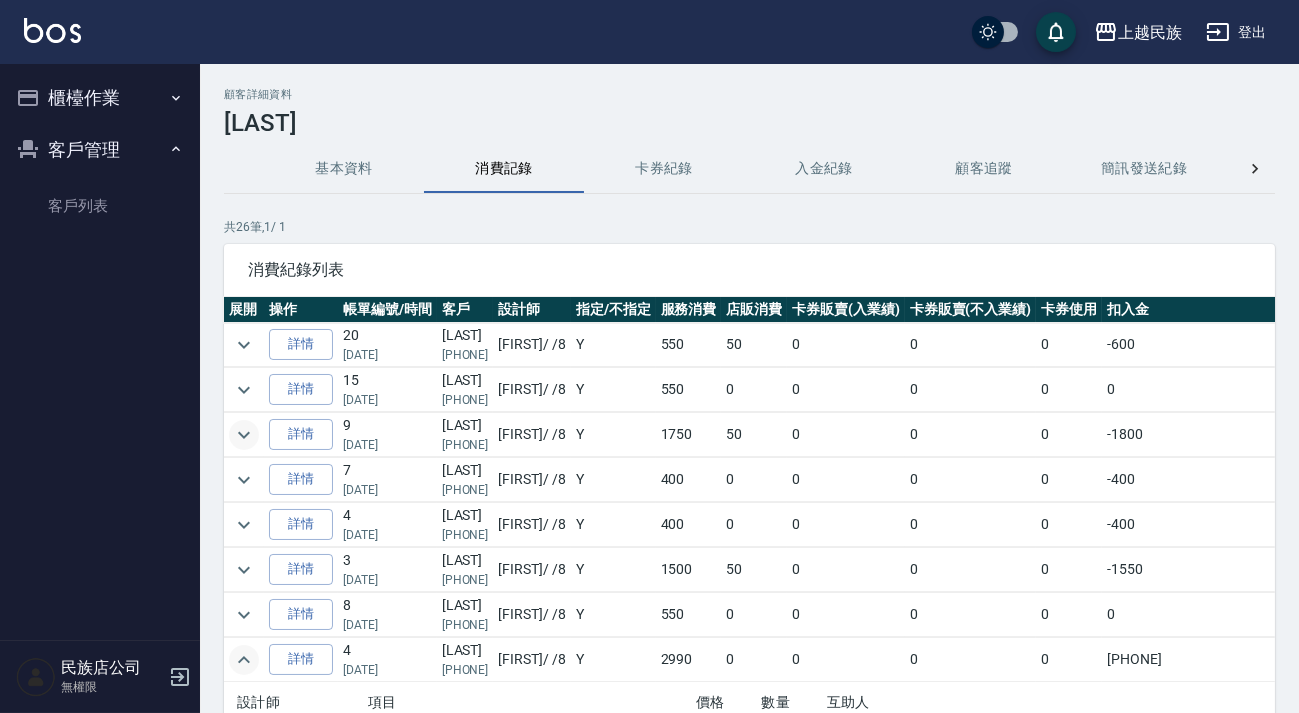 scroll, scrollTop: 181, scrollLeft: 0, axis: vertical 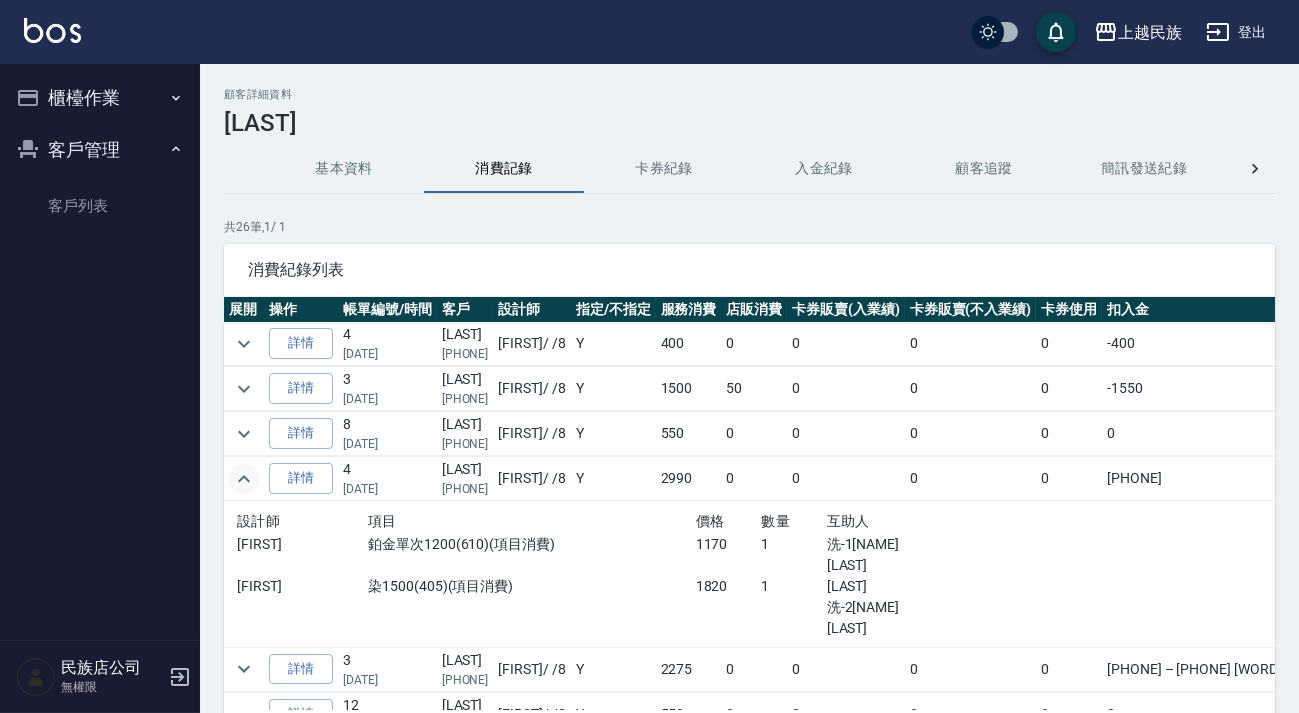 click 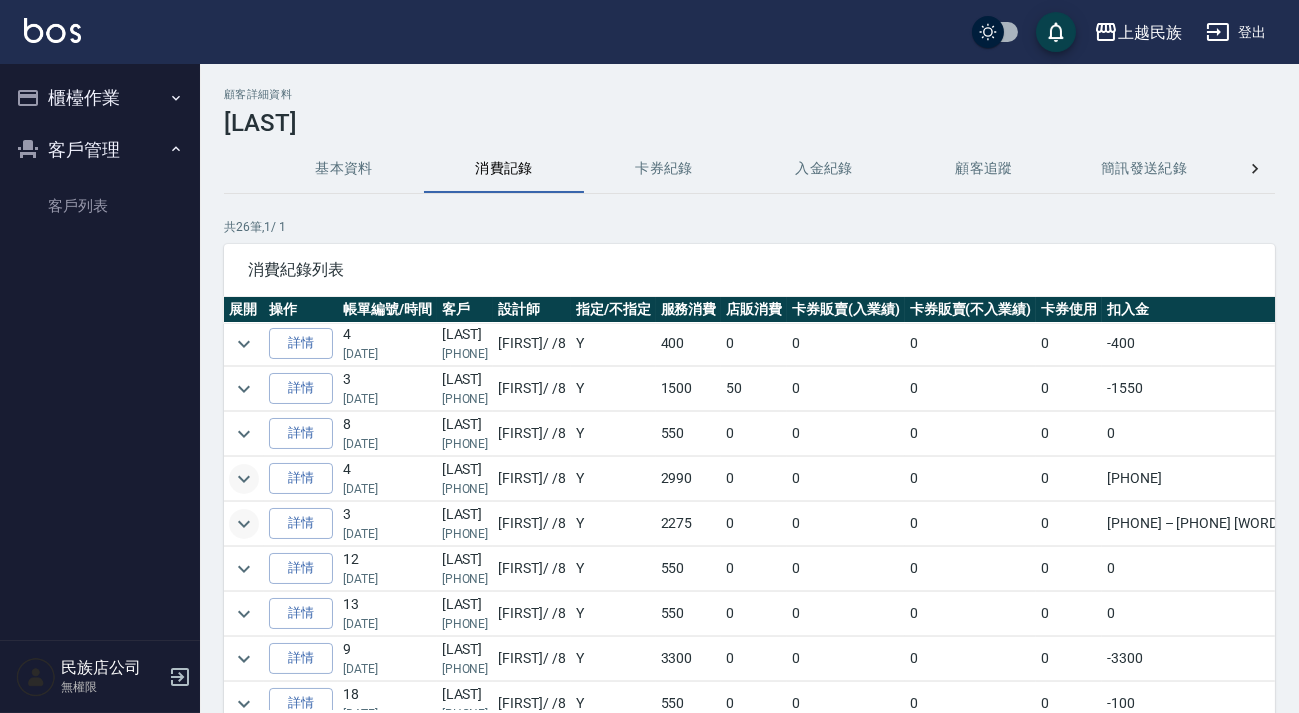 click at bounding box center [244, 524] 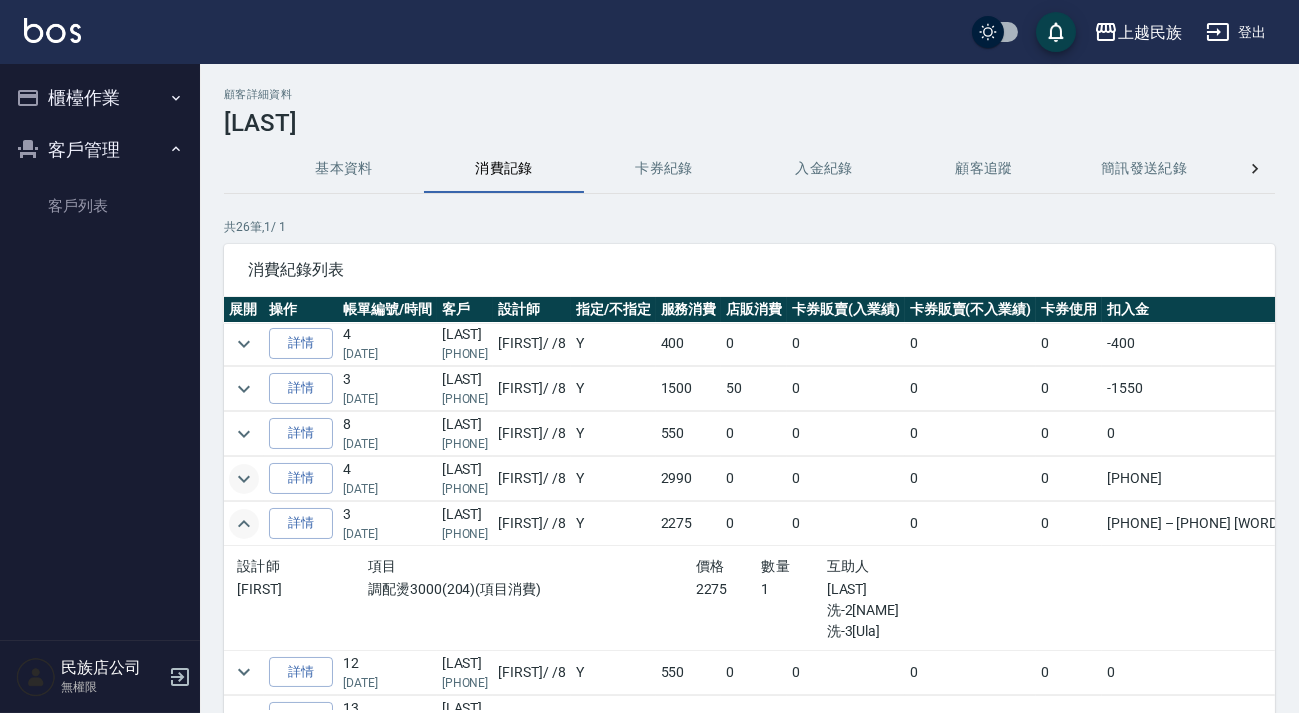 click at bounding box center (244, 524) 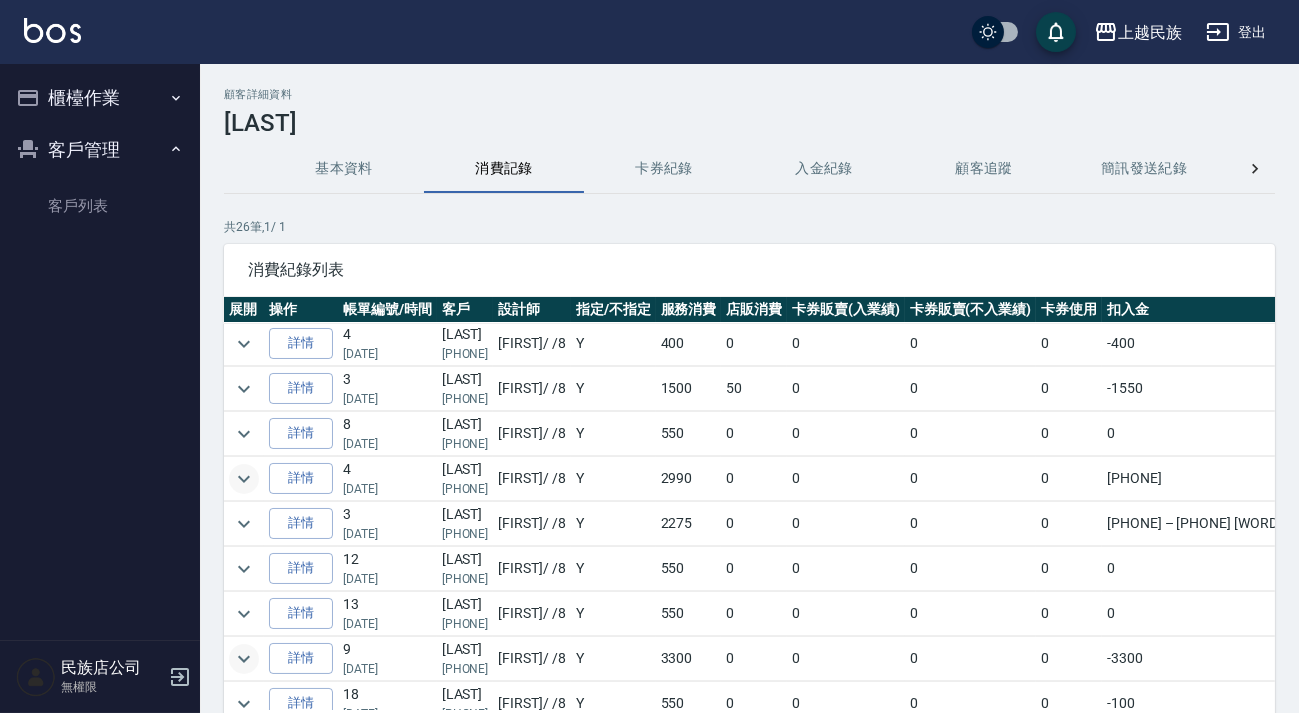 click 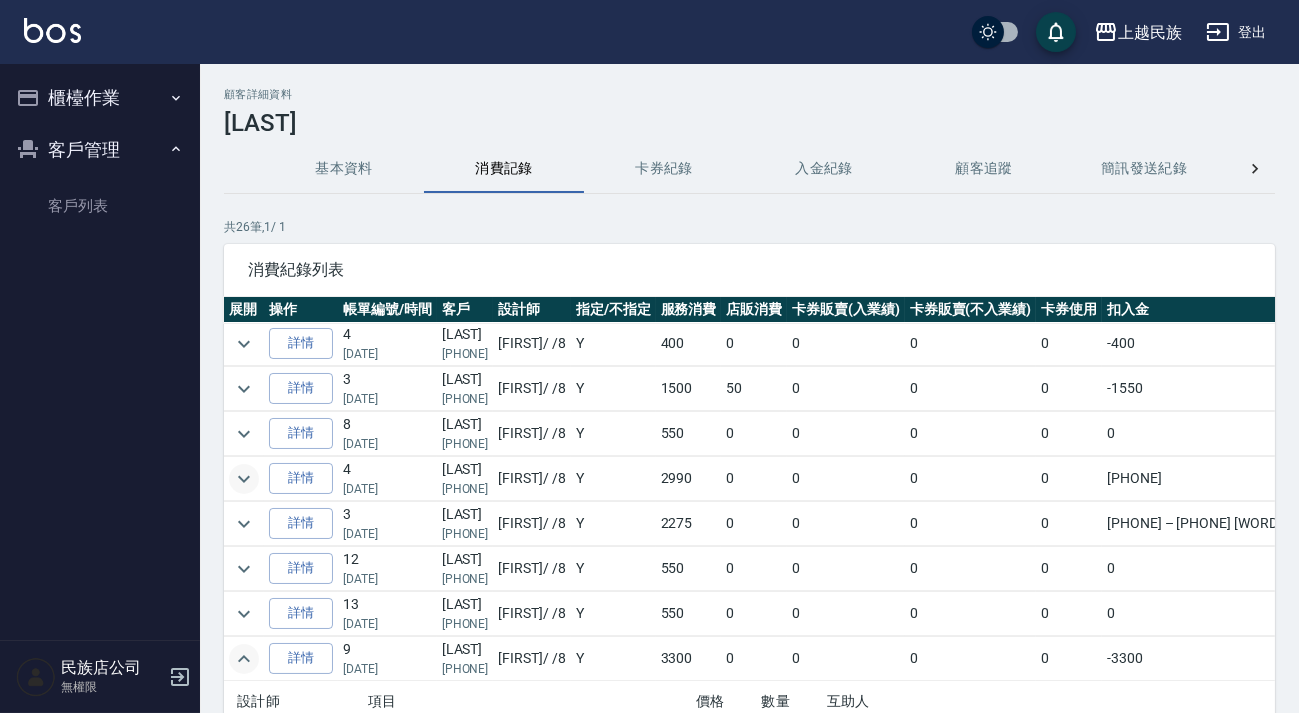 scroll, scrollTop: 363, scrollLeft: 0, axis: vertical 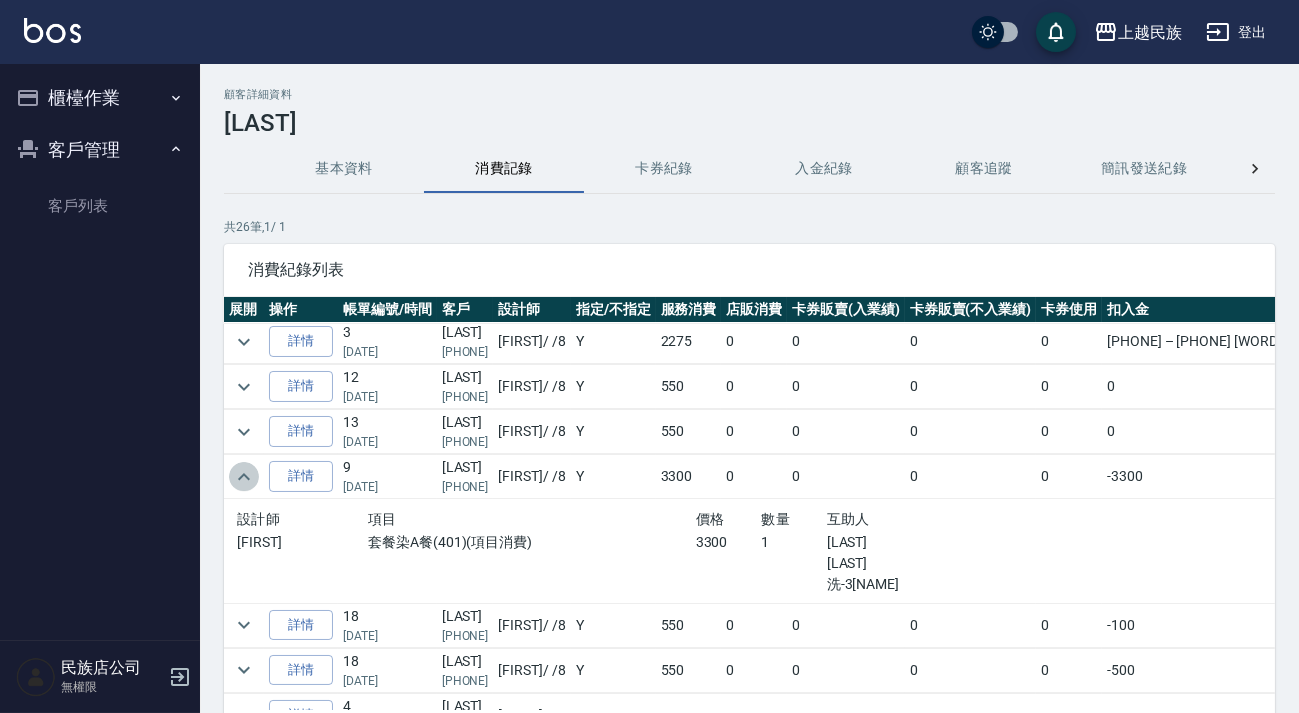 click 